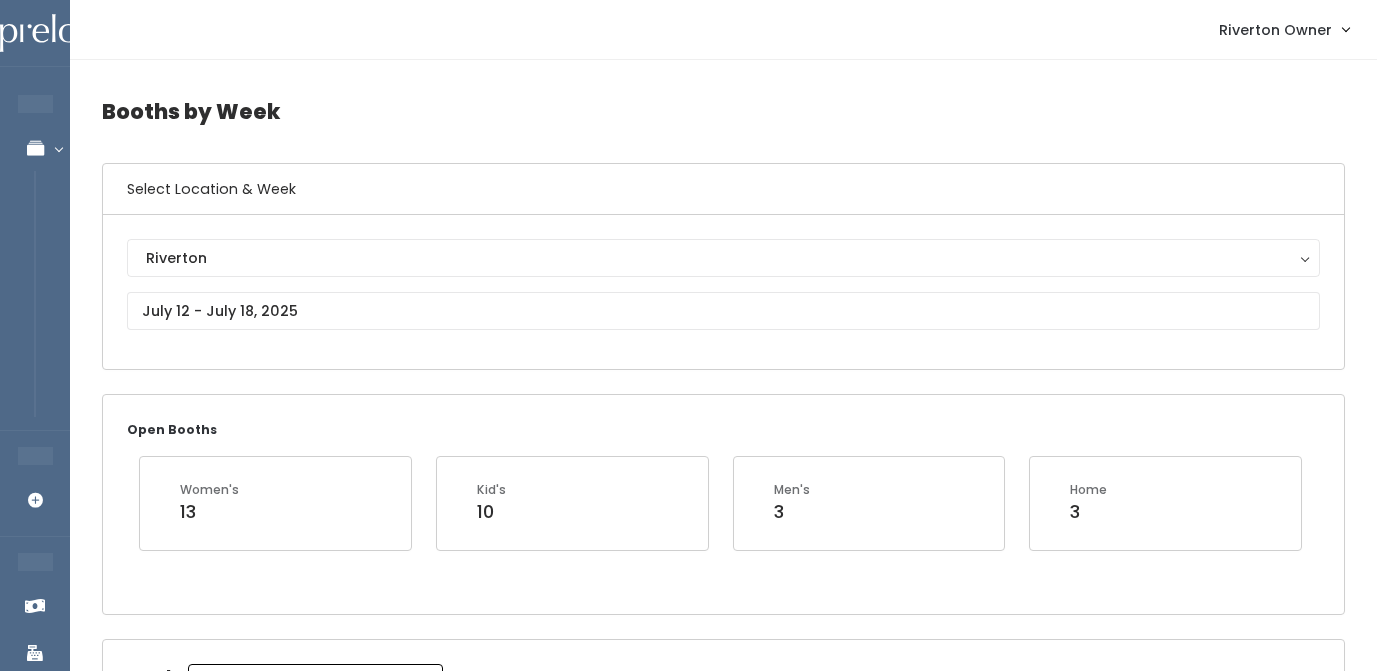 scroll, scrollTop: 0, scrollLeft: 0, axis: both 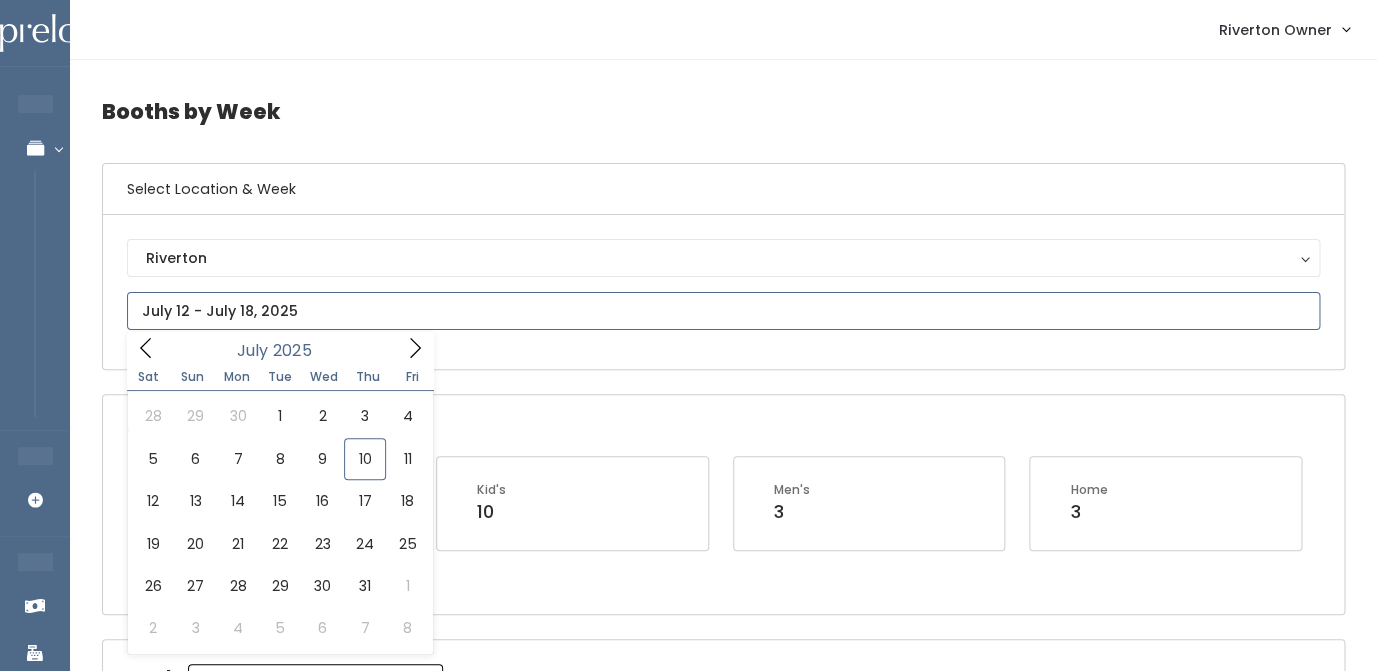 click at bounding box center [723, 311] 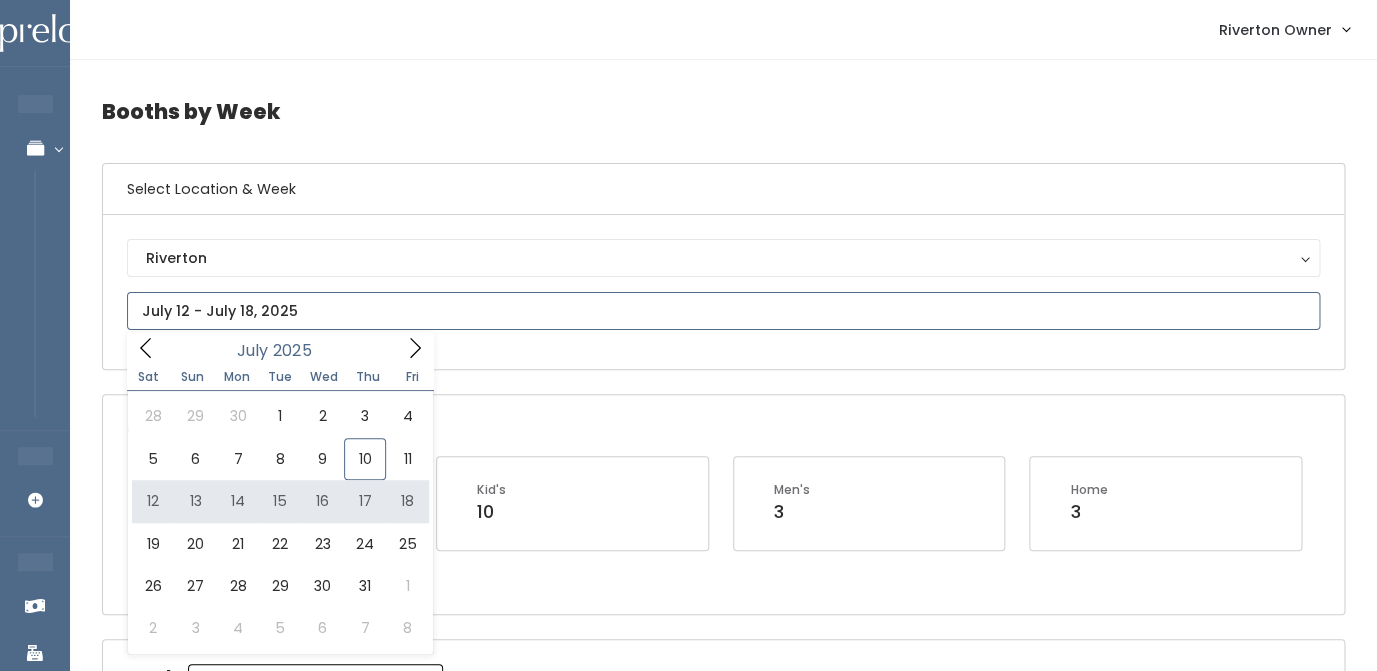 type on "July 12 to July 18" 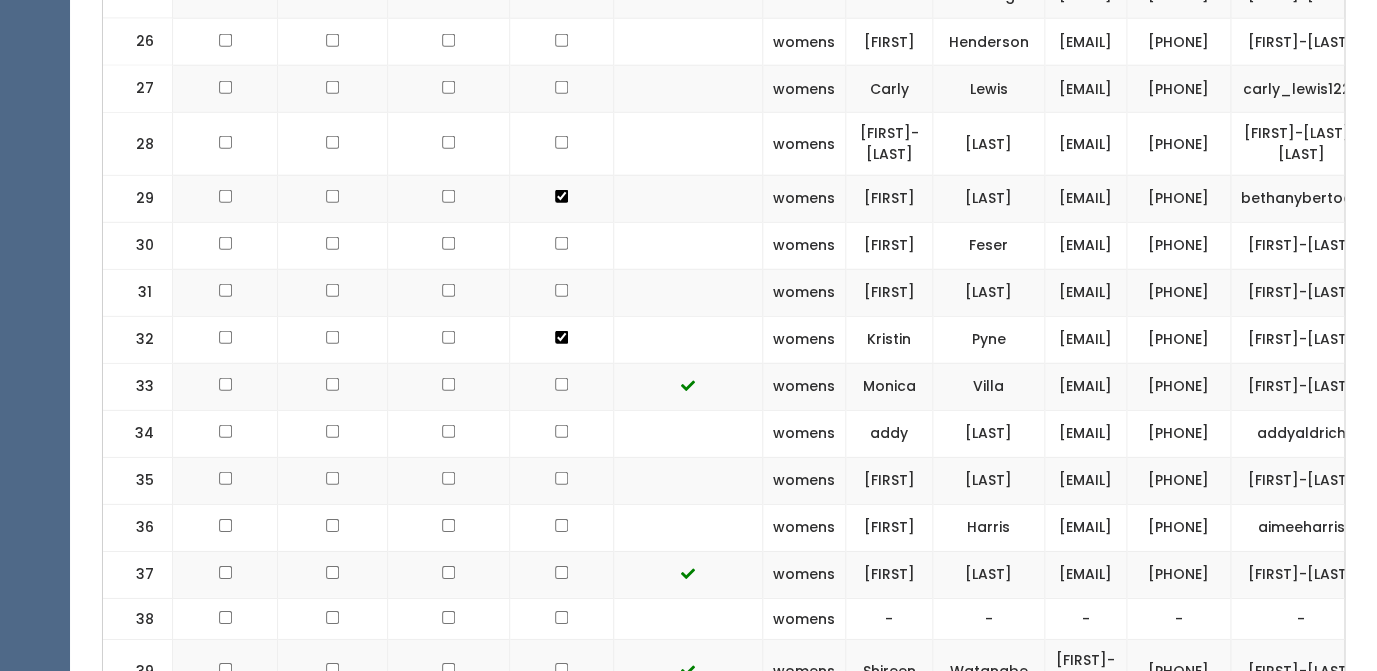 scroll, scrollTop: 1914, scrollLeft: 0, axis: vertical 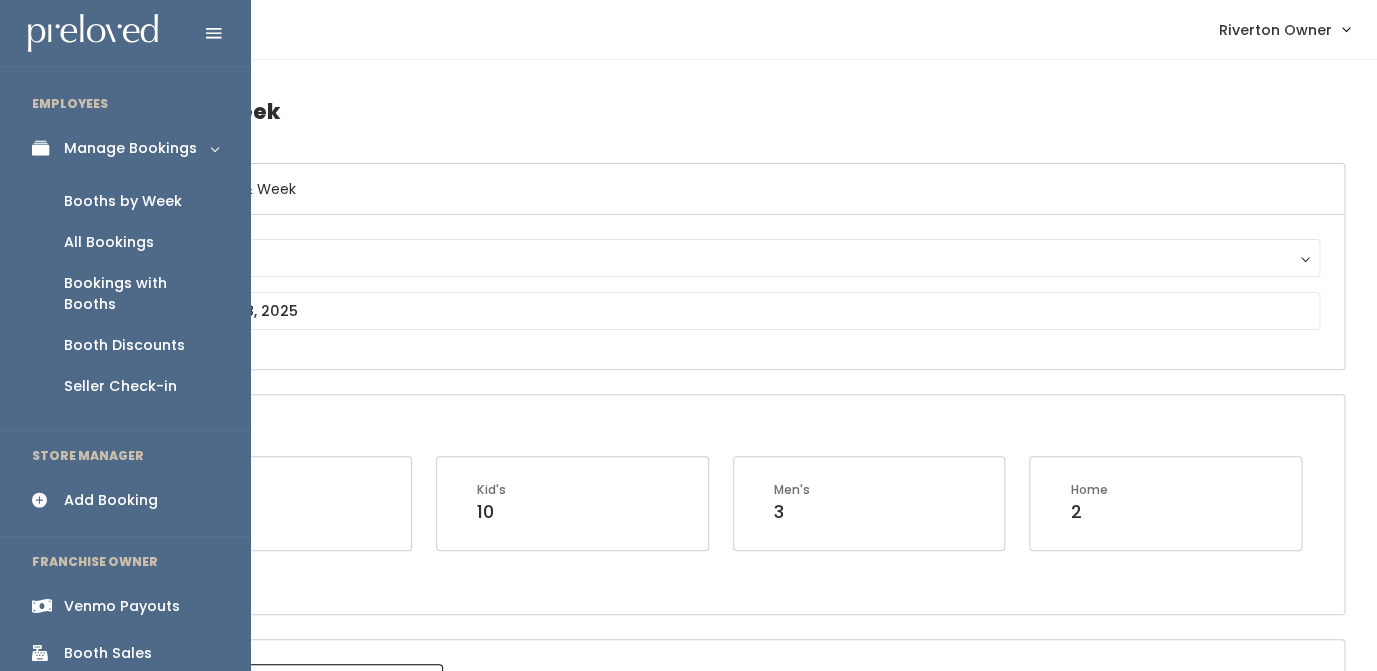 click on "Booth Sales" at bounding box center [108, 653] 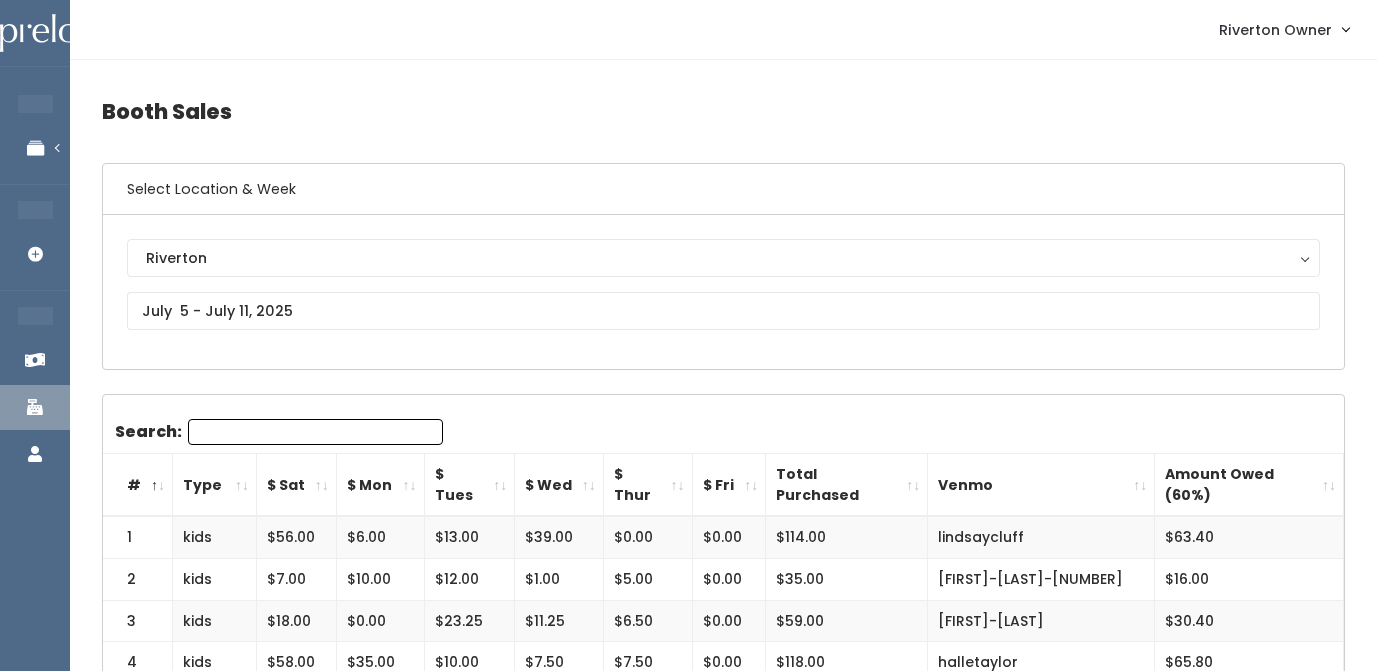 scroll, scrollTop: 0, scrollLeft: 0, axis: both 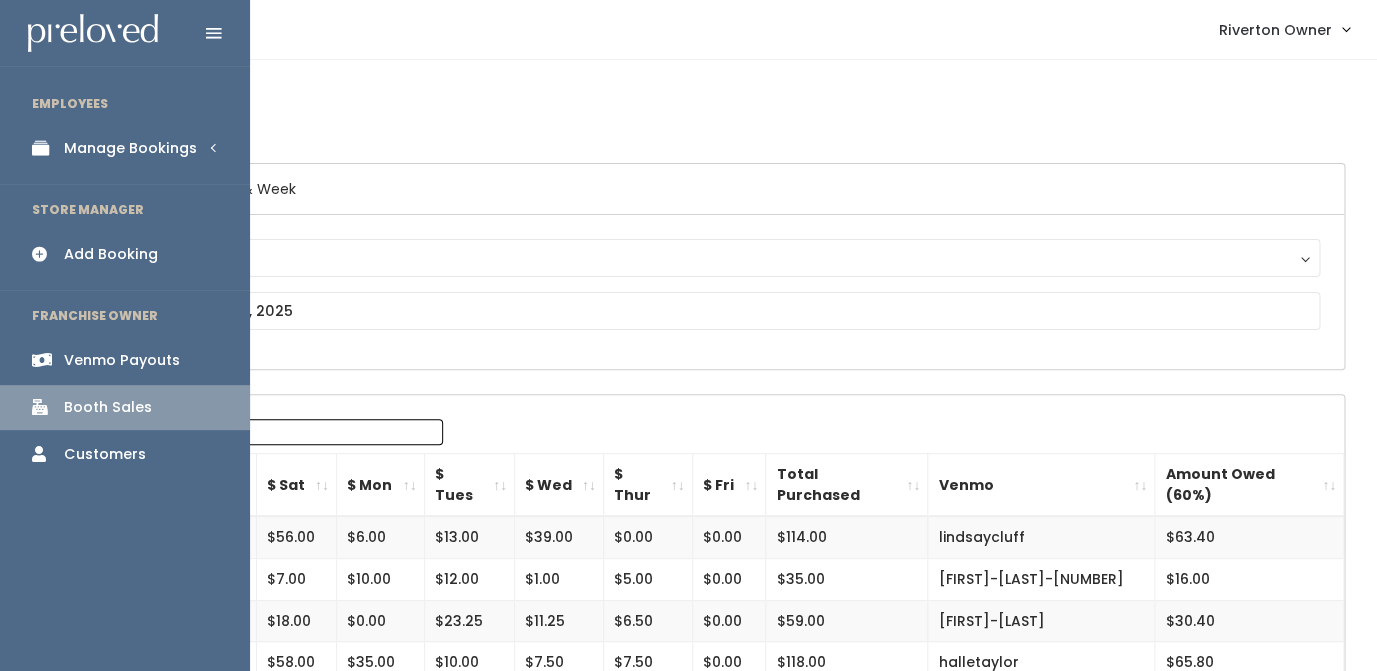click on "Manage Bookings" at bounding box center (125, 148) 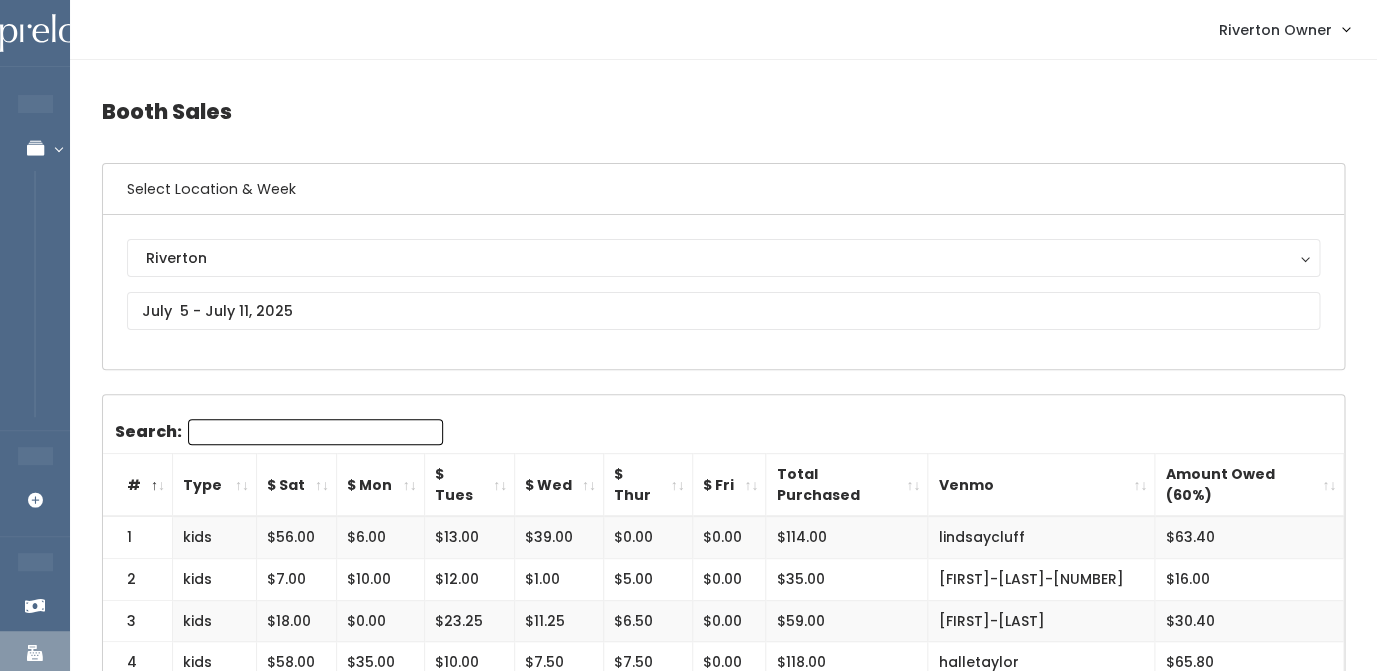 click on "Booth Sales" at bounding box center [723, 111] 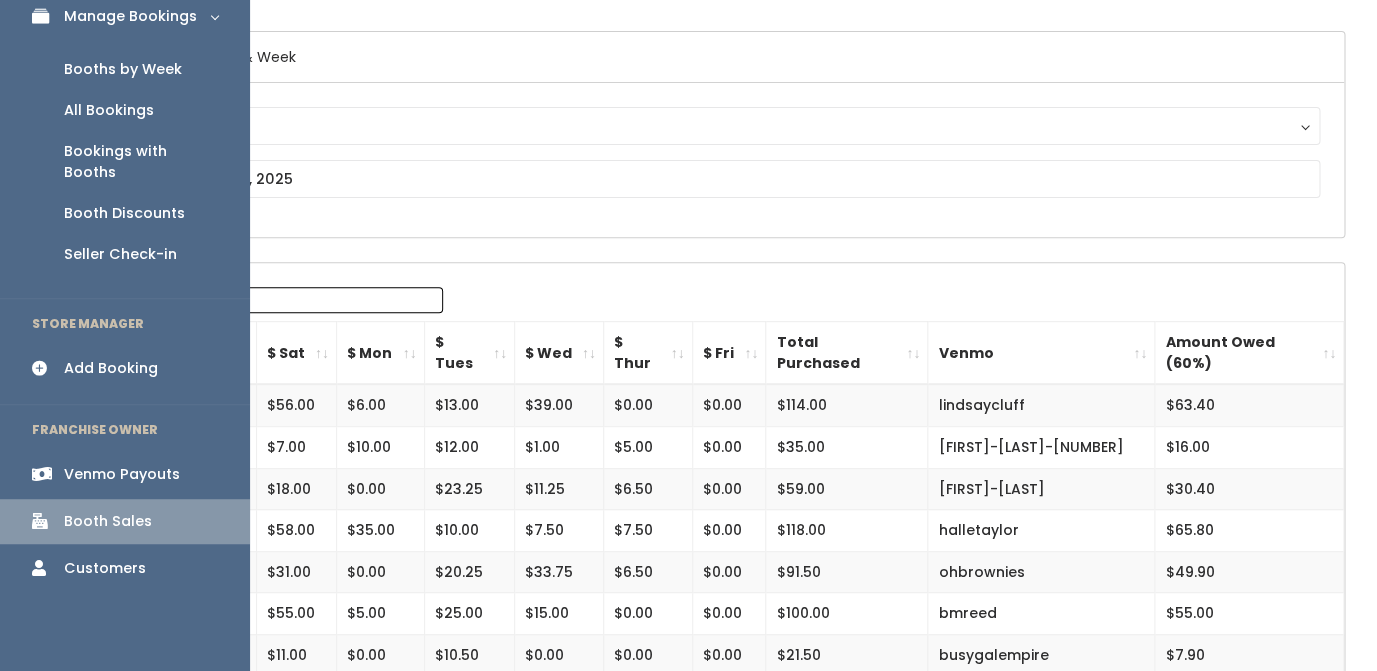 scroll, scrollTop: 135, scrollLeft: 0, axis: vertical 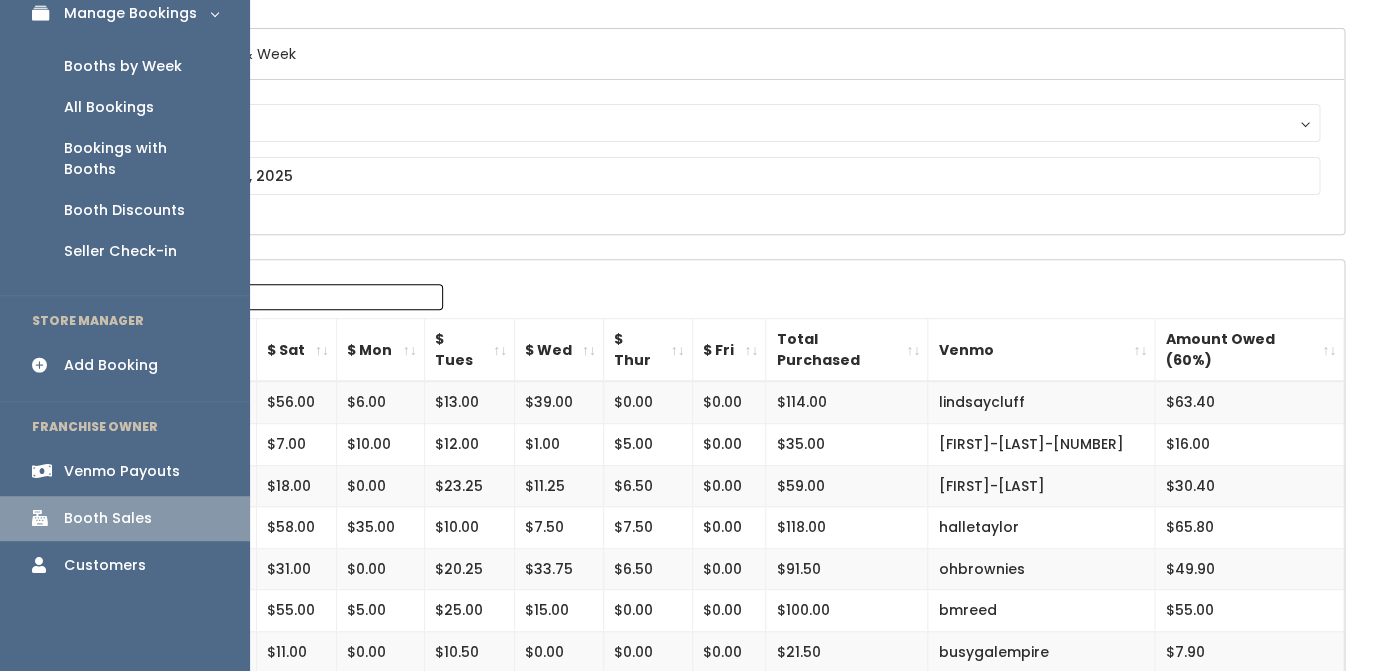 click on "Booth Sales" at bounding box center (108, 518) 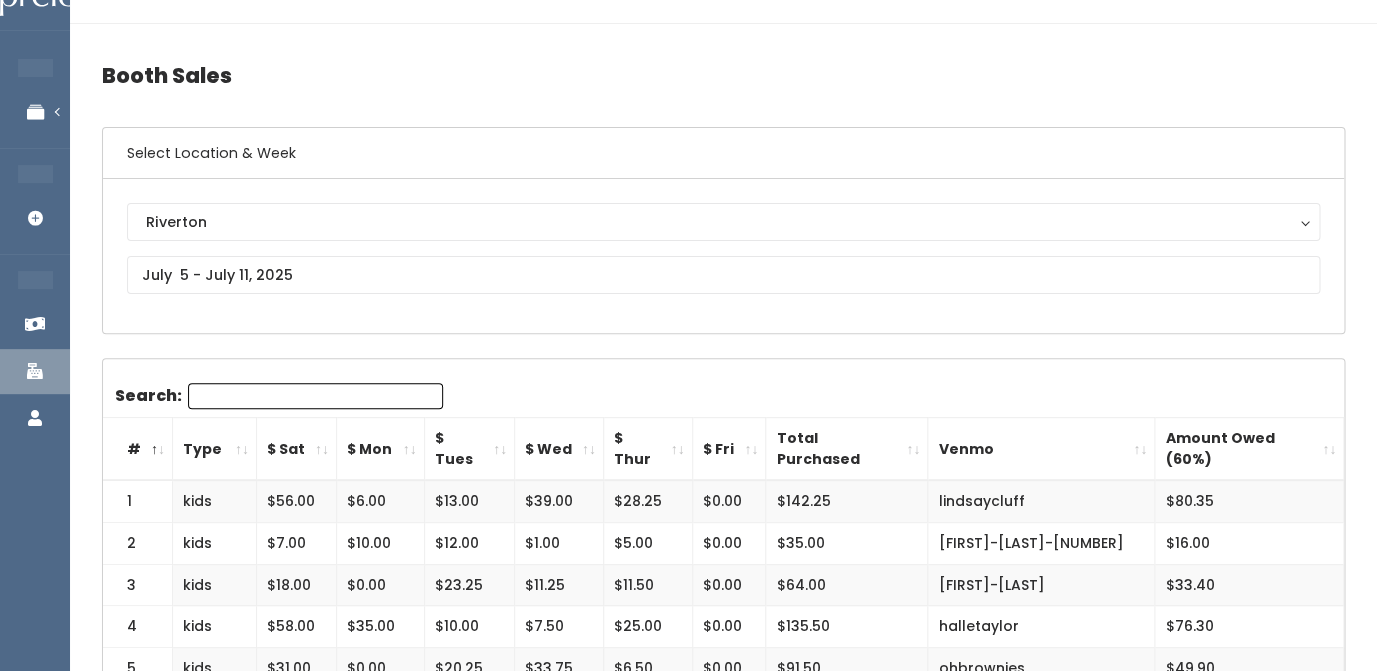 scroll, scrollTop: 0, scrollLeft: 0, axis: both 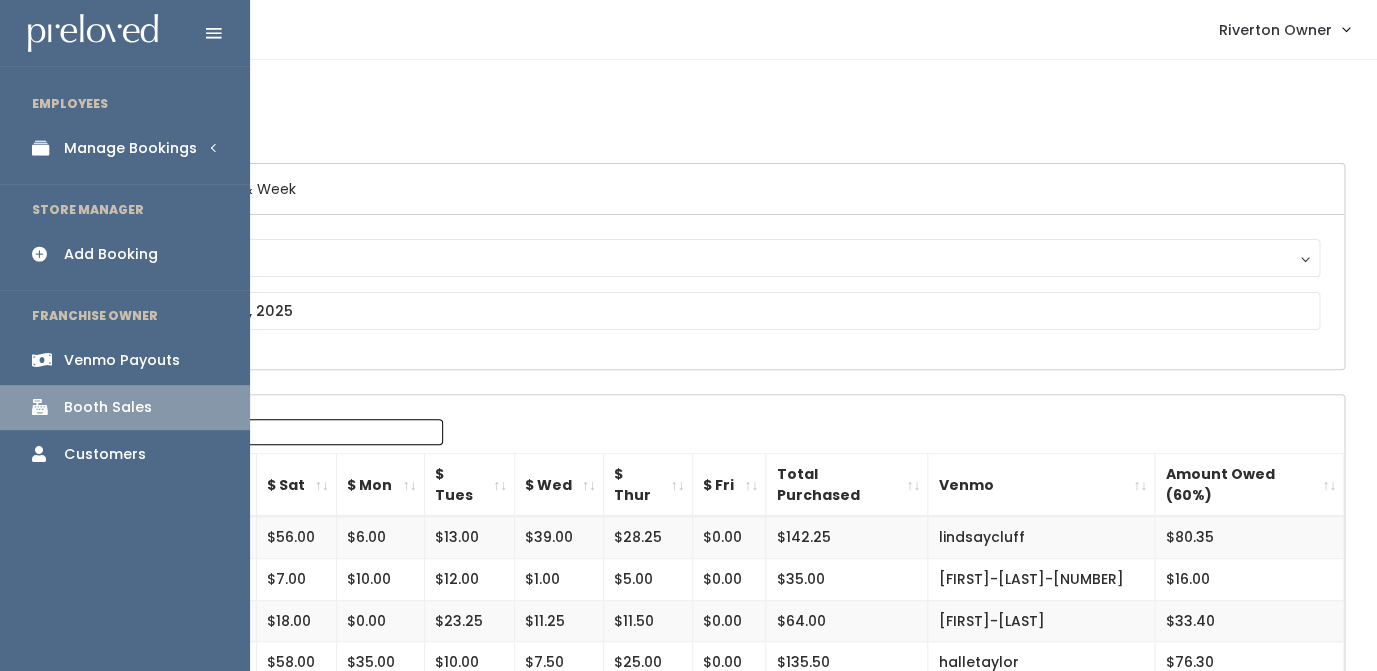 click on "Manage Bookings" at bounding box center (130, 148) 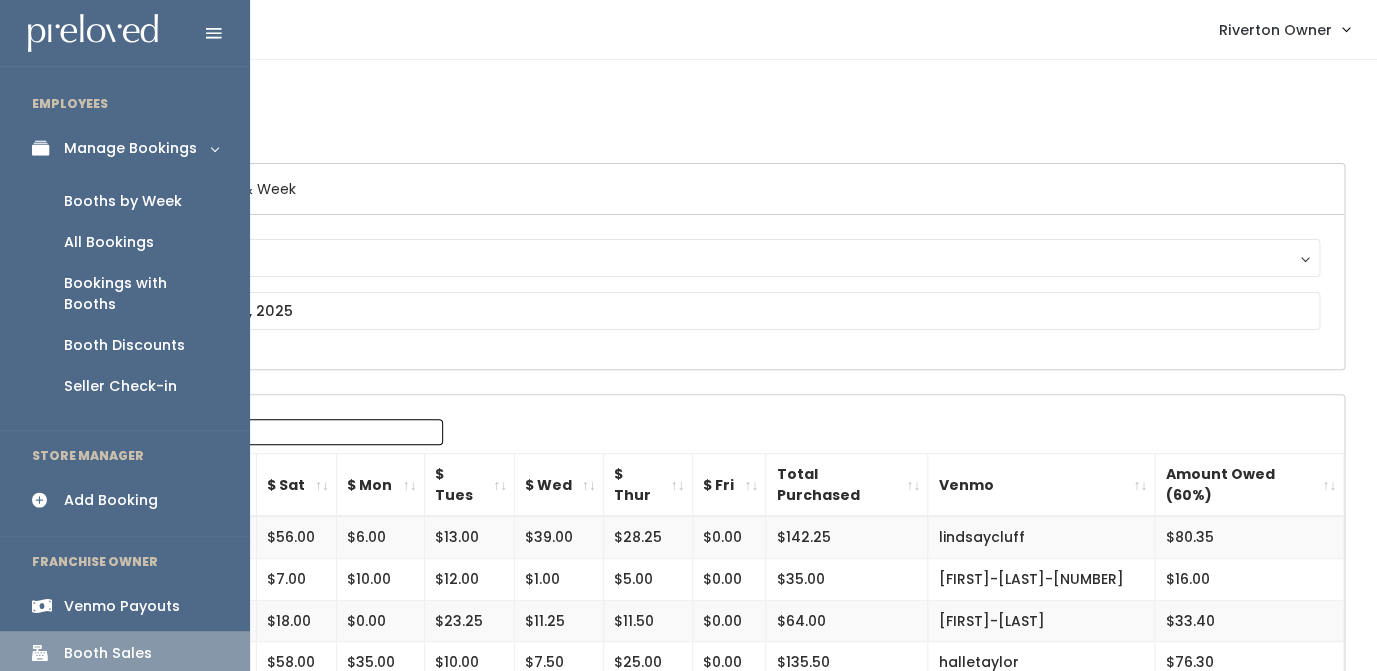 click on "Booth Discounts" at bounding box center [124, 345] 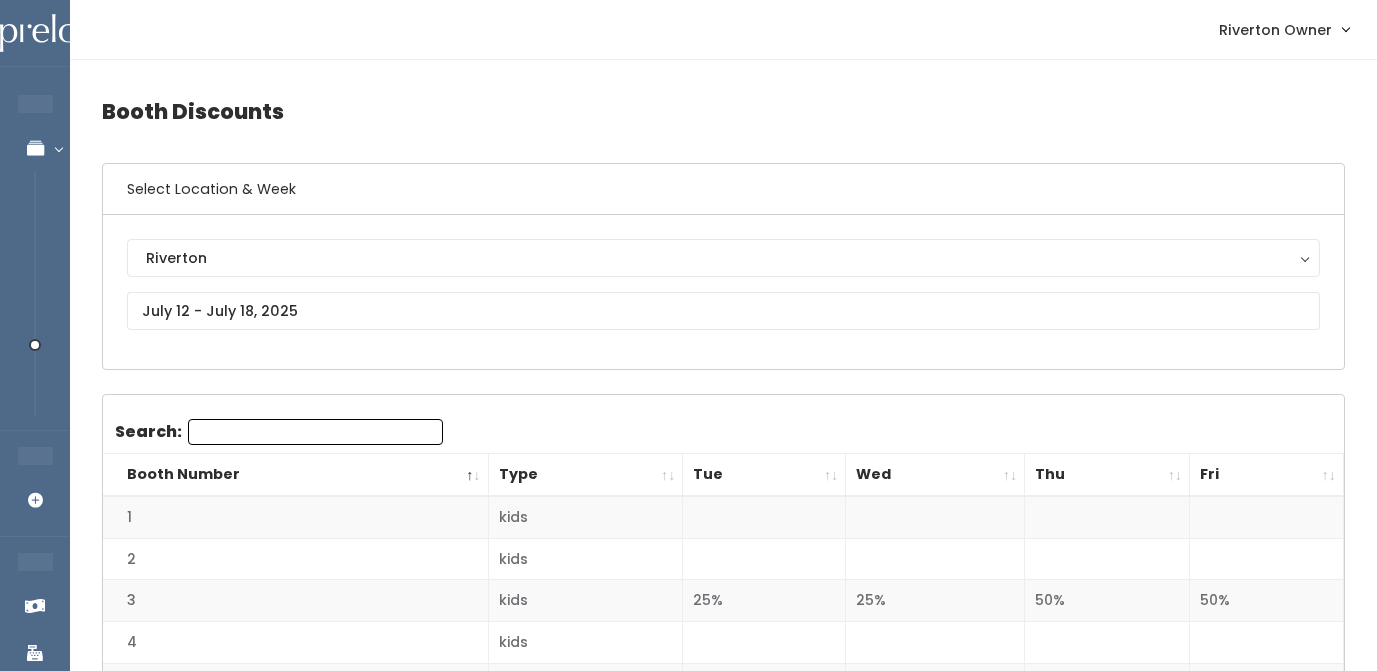scroll, scrollTop: 0, scrollLeft: 0, axis: both 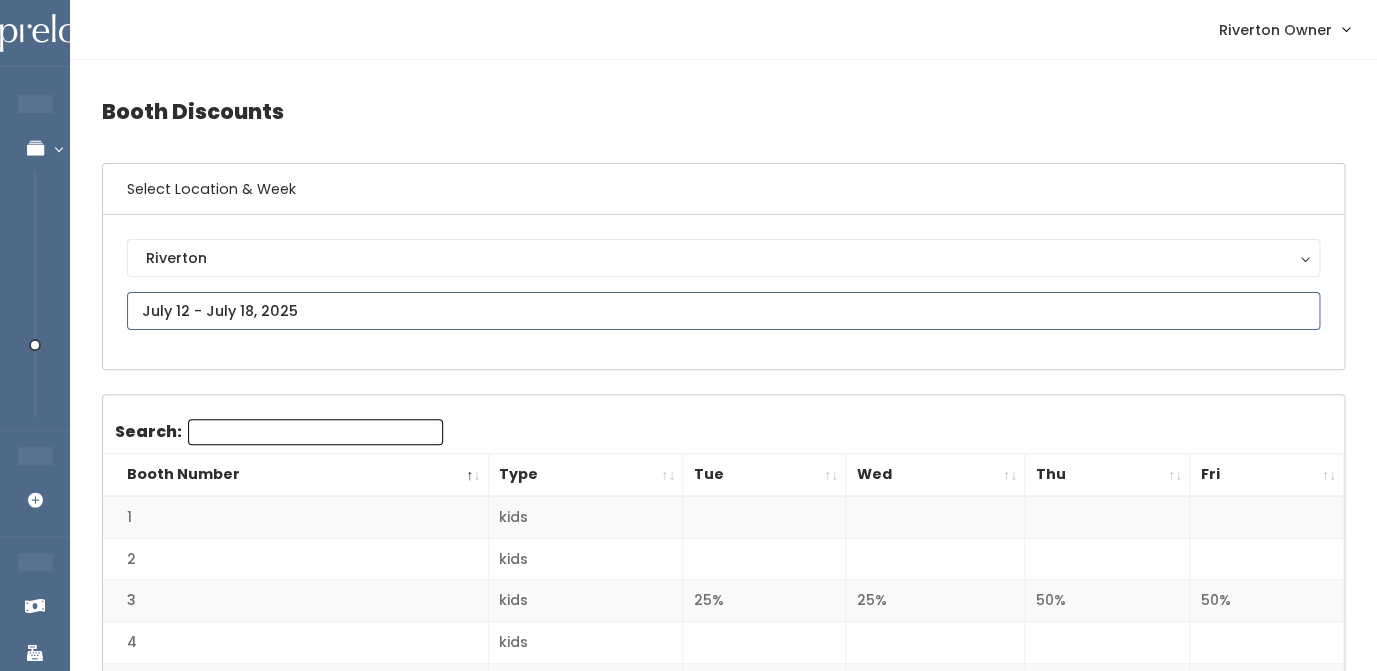 click at bounding box center (723, 311) 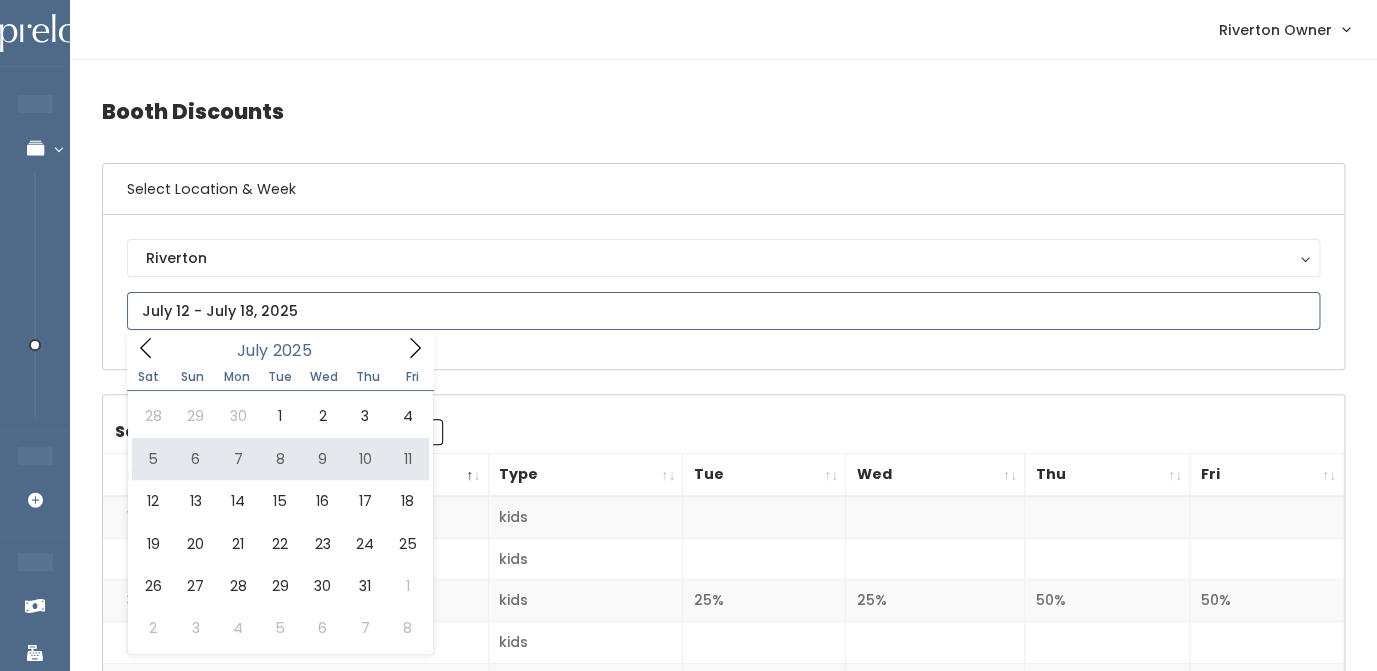 type on "[MONTH] [NUMBER] to [MONTH] [NUMBER]" 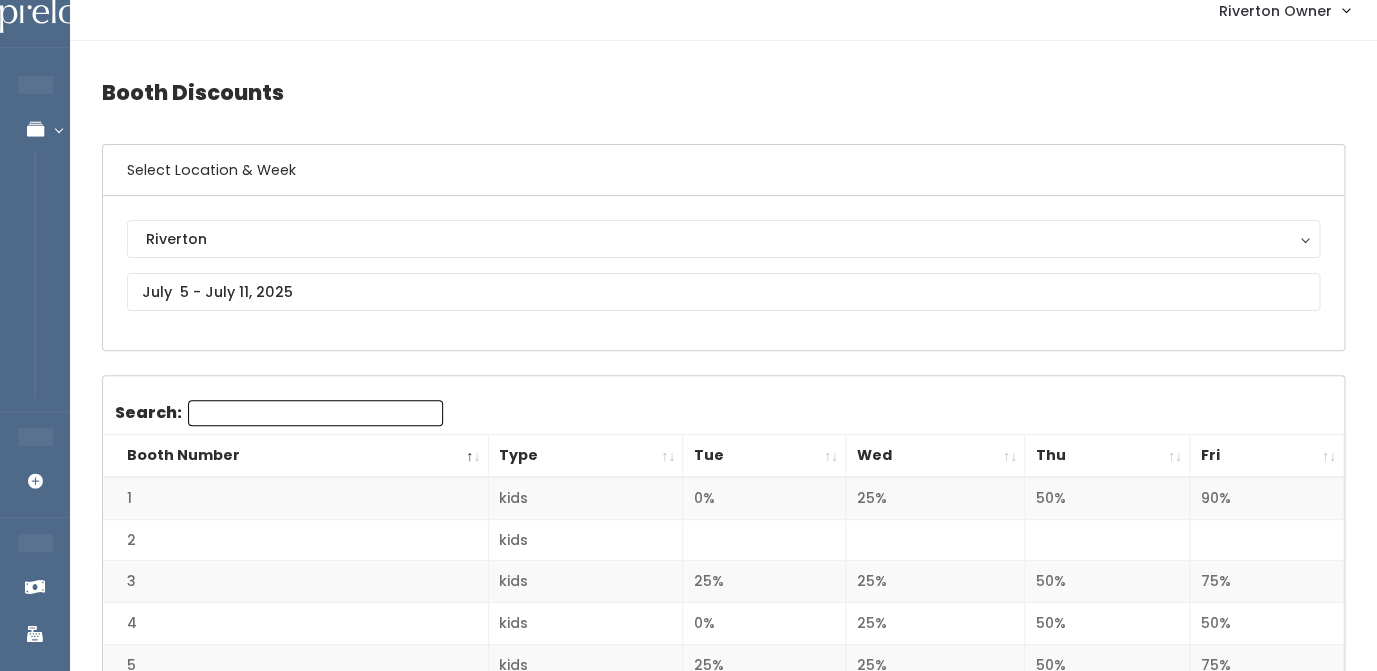 scroll, scrollTop: 13, scrollLeft: 0, axis: vertical 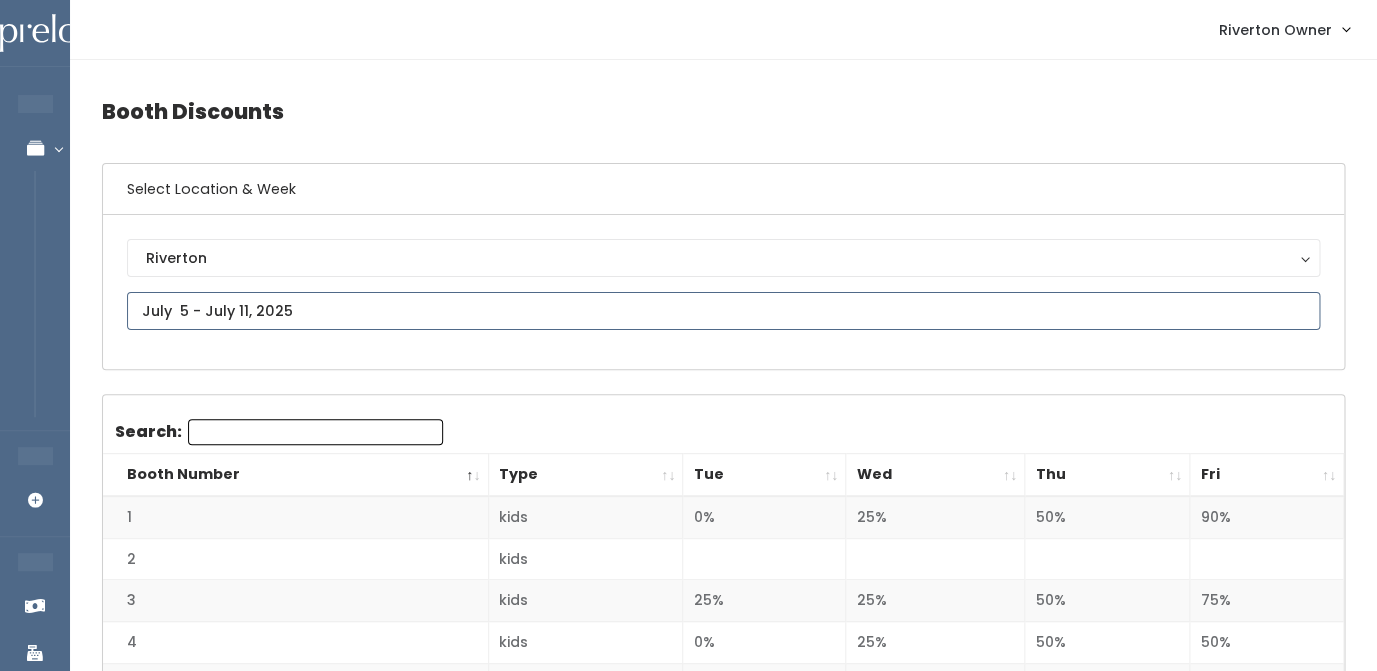 click at bounding box center [723, 311] 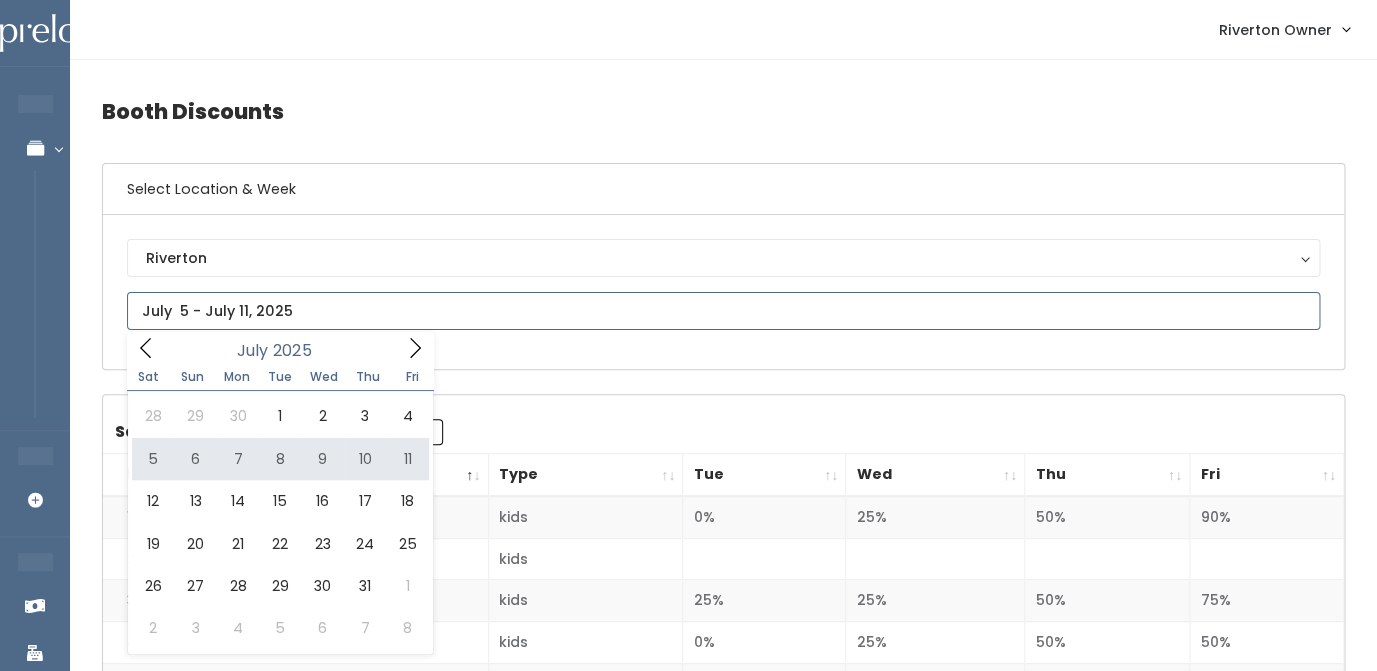 type on "[MONTH] [NUMBER] to [MONTH] [NUMBER]" 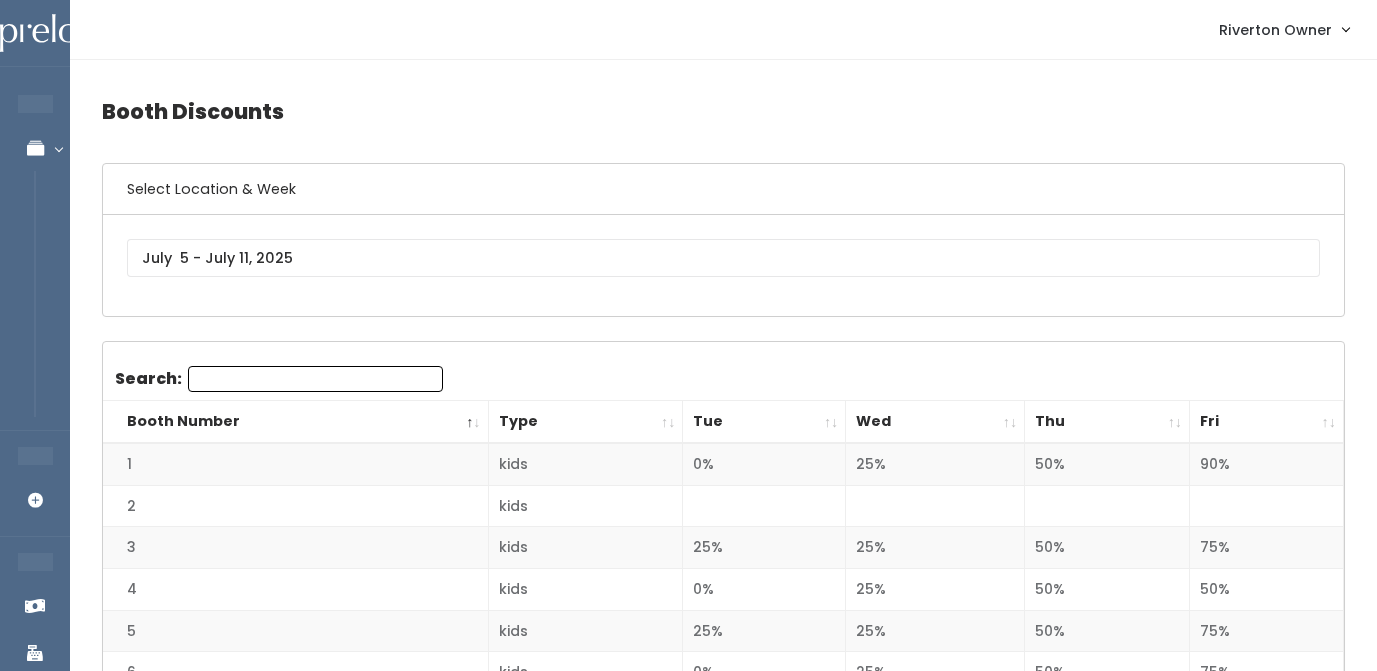 scroll, scrollTop: 0, scrollLeft: 0, axis: both 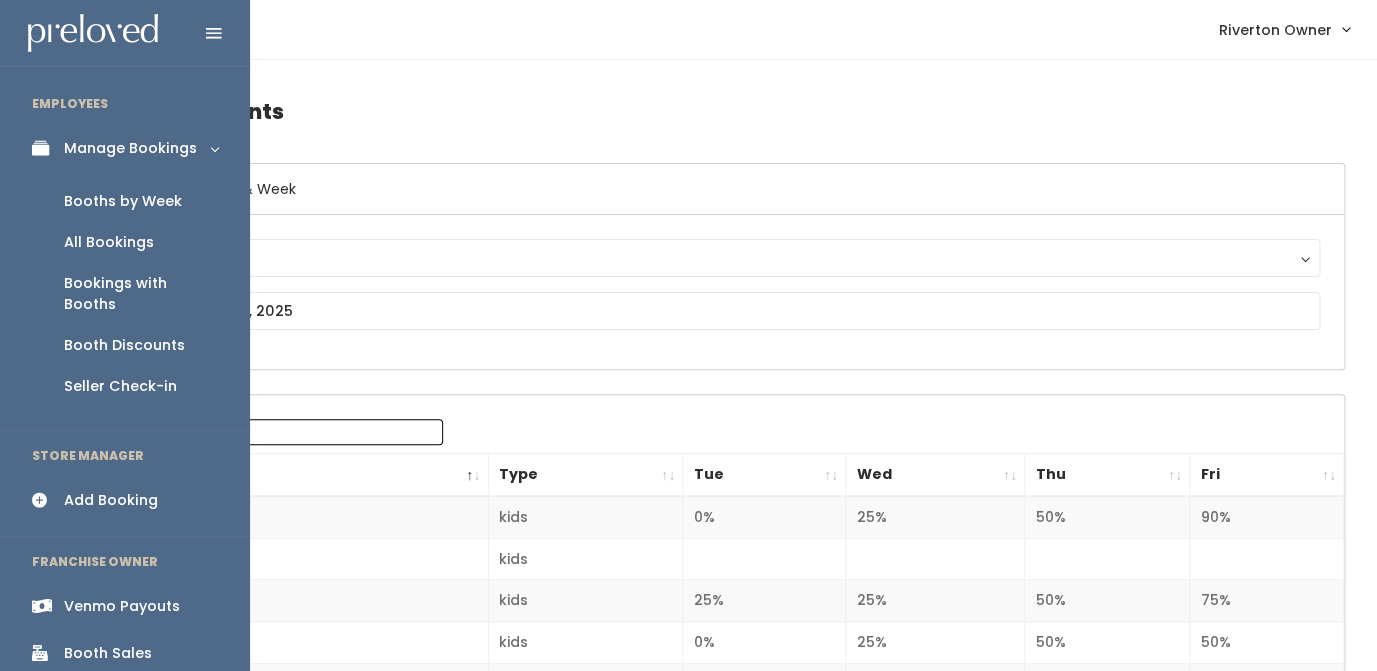 click on "Manage Bookings" at bounding box center (130, 148) 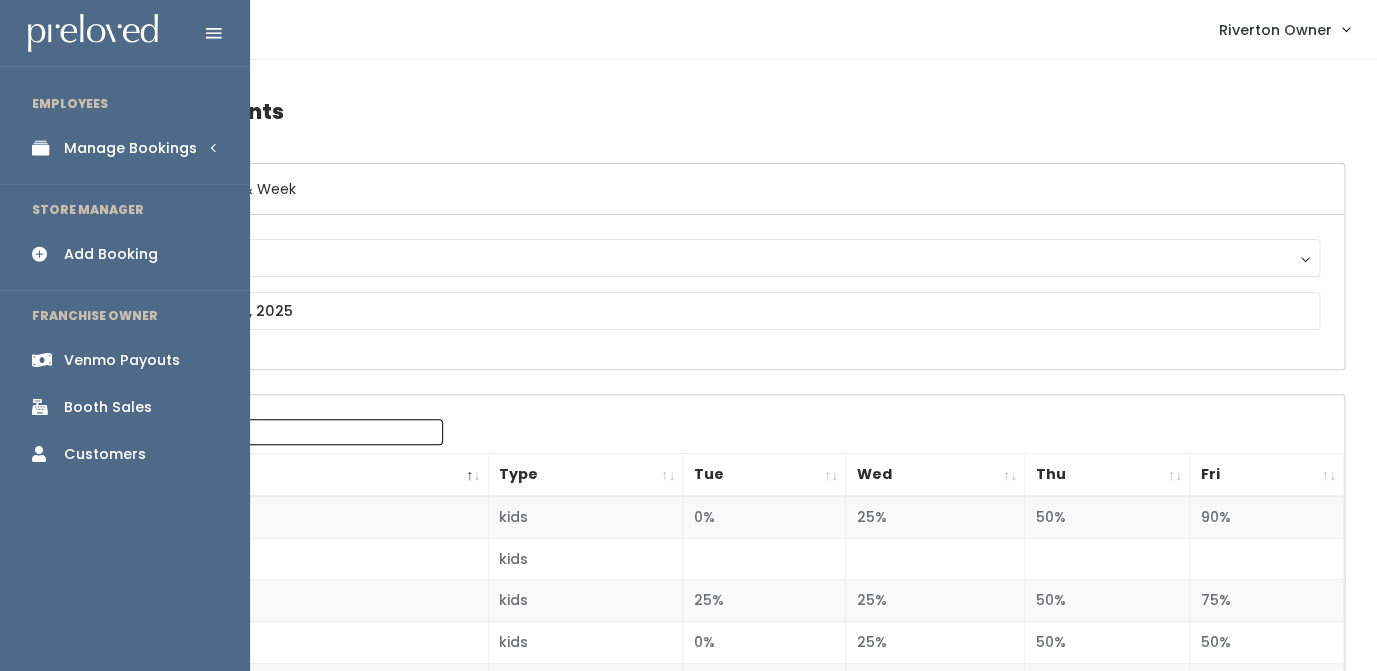 click on "Venmo Payouts" at bounding box center (122, 360) 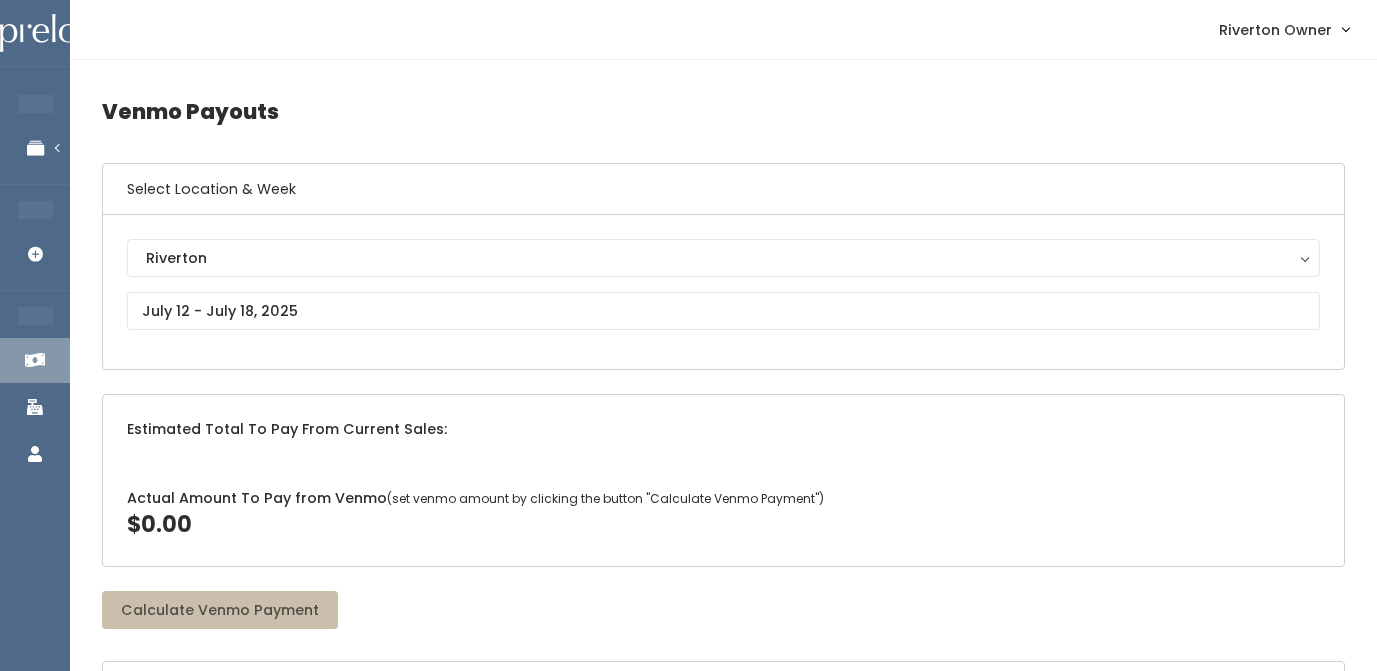 scroll, scrollTop: 0, scrollLeft: 0, axis: both 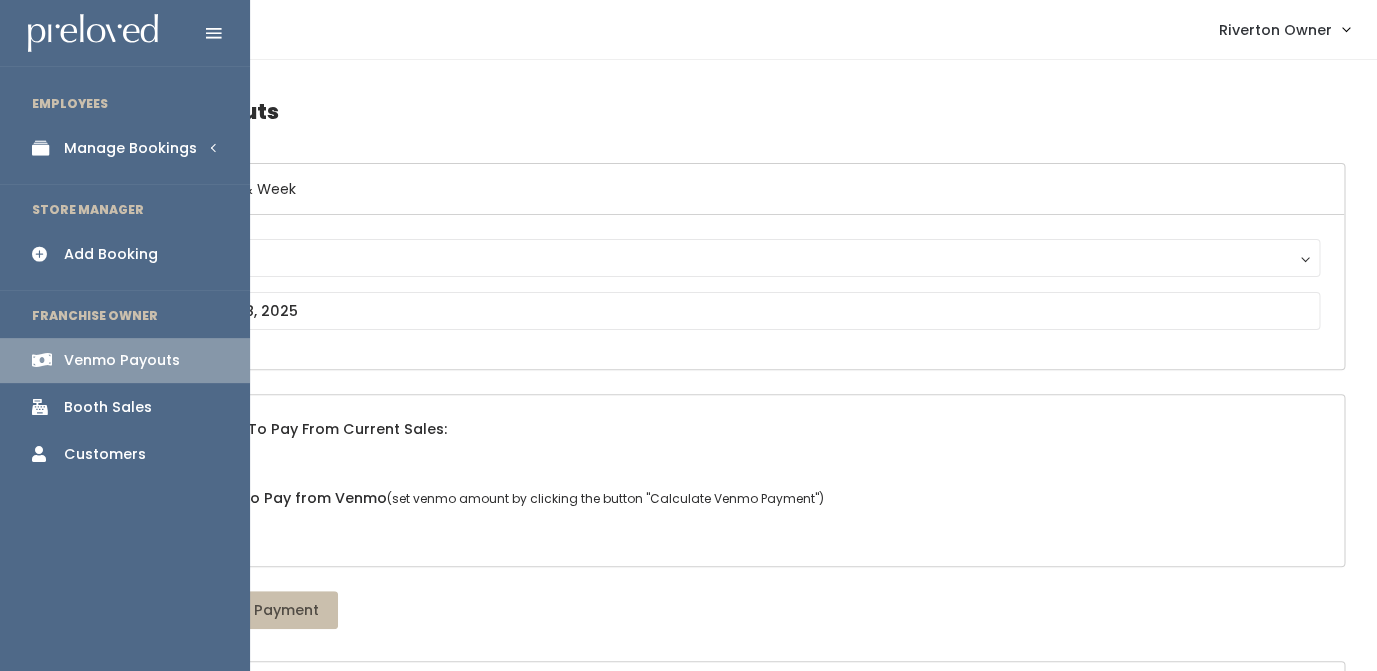 click on "Manage Bookings" at bounding box center (130, 148) 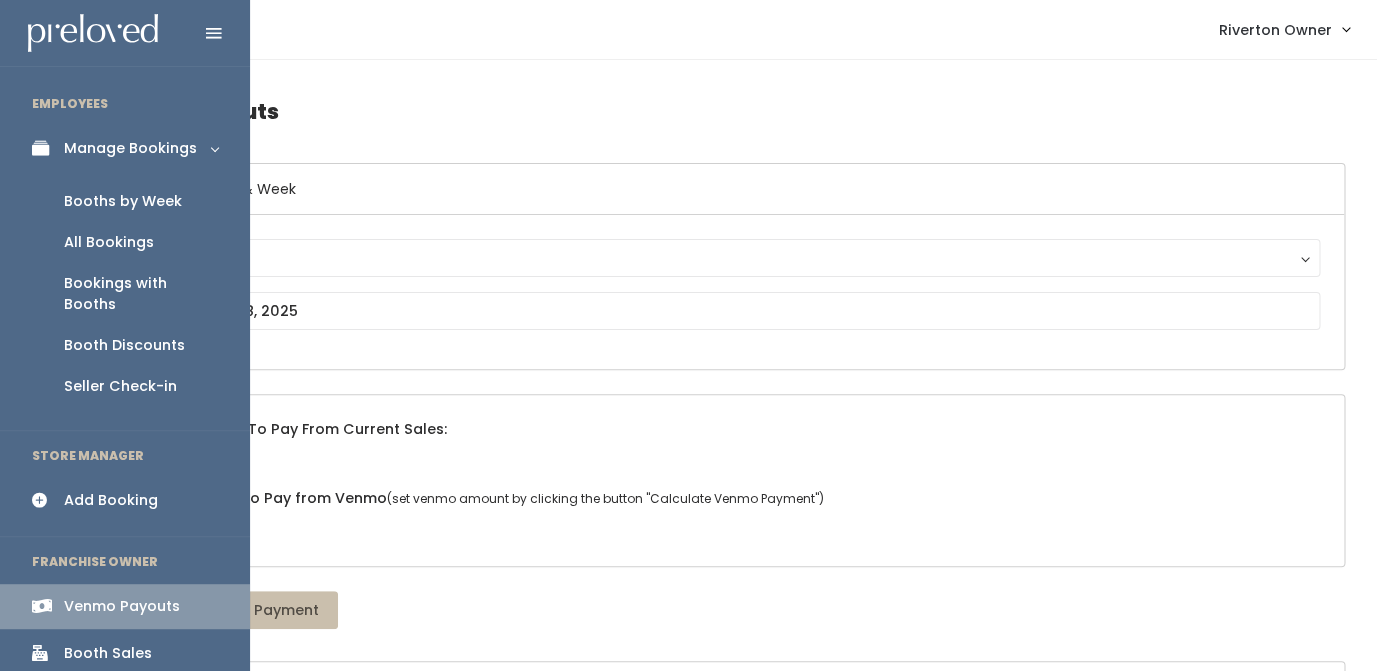 click on "Booths by Week" at bounding box center (123, 201) 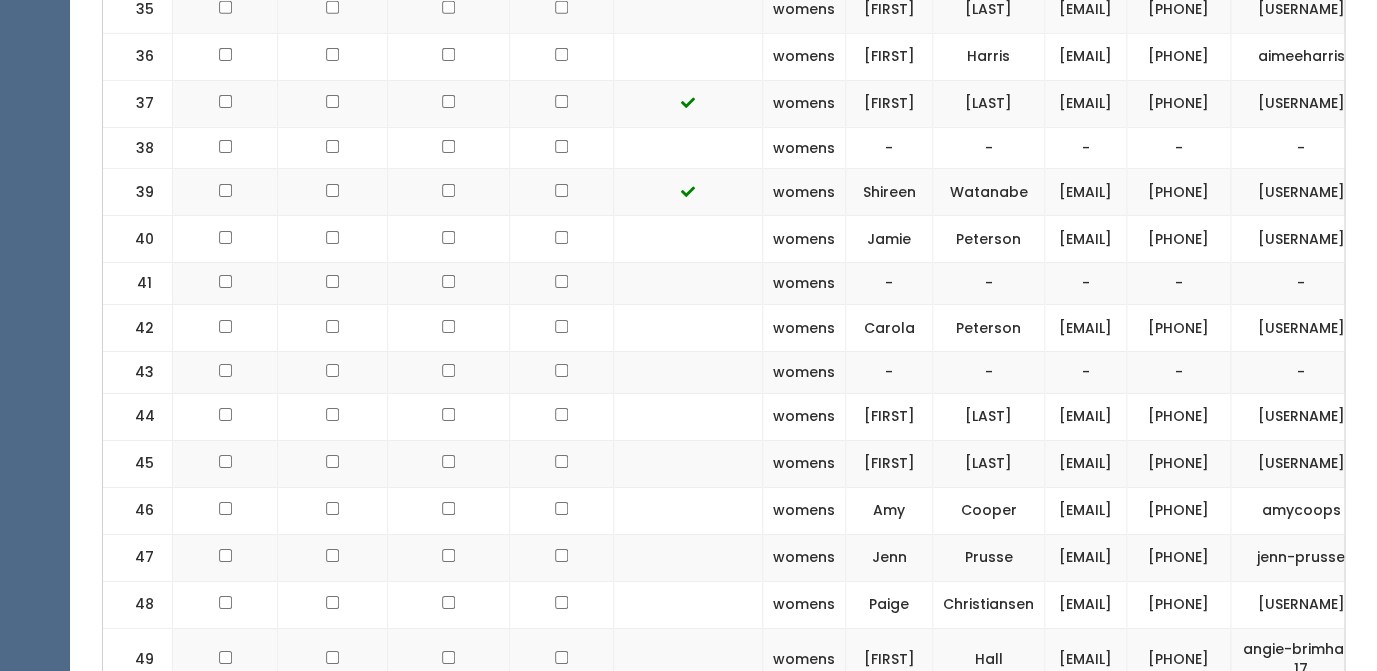 scroll, scrollTop: 2516, scrollLeft: 0, axis: vertical 